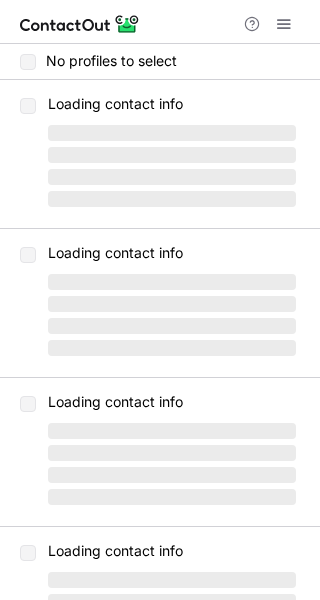 scroll, scrollTop: 0, scrollLeft: 0, axis: both 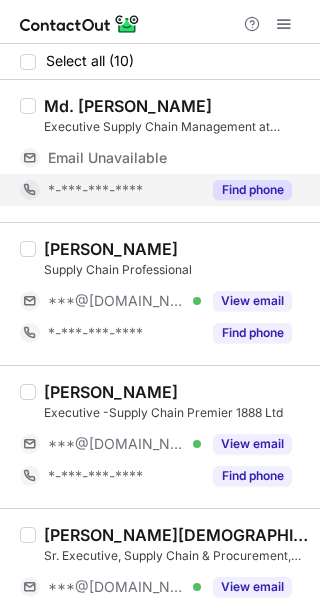click on "Find phone" at bounding box center (252, 190) 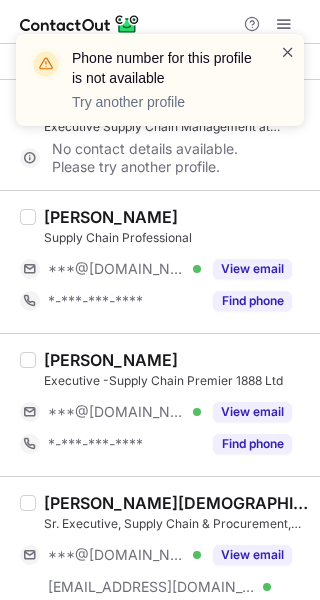 click at bounding box center [288, 52] 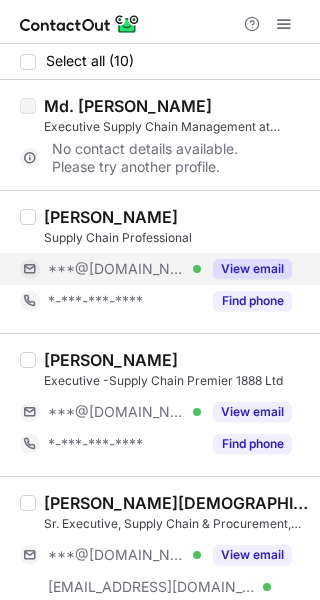 click on "View email" at bounding box center (252, 269) 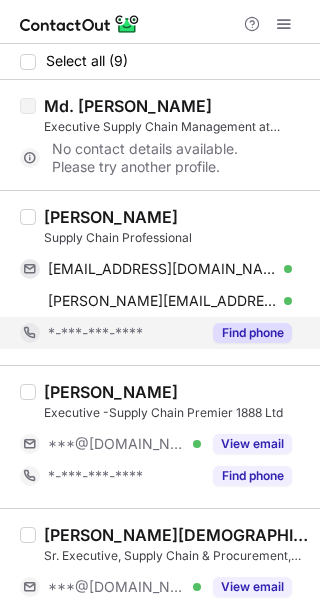 click on "Find phone" at bounding box center (252, 333) 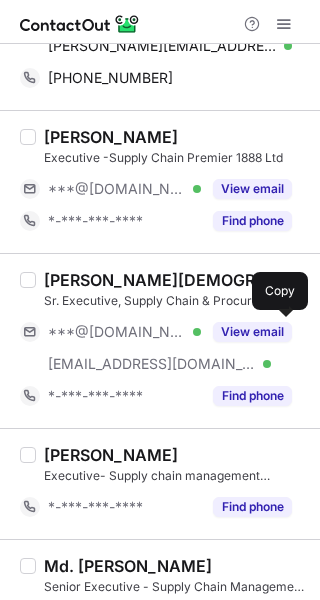 scroll, scrollTop: 0, scrollLeft: 0, axis: both 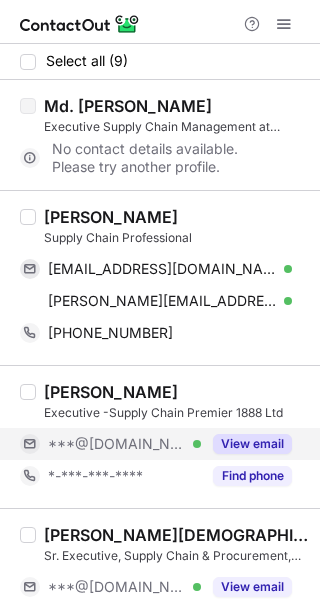 click on "View email" at bounding box center (252, 444) 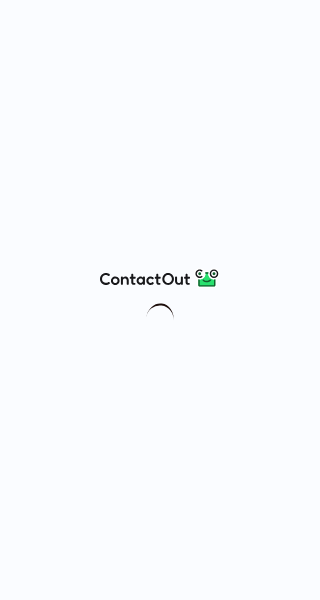 scroll, scrollTop: 0, scrollLeft: 0, axis: both 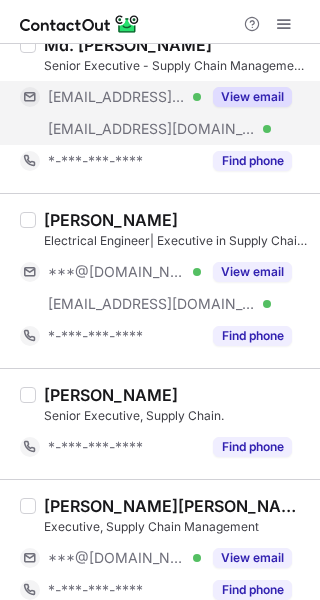 click on "View email" at bounding box center (246, 97) 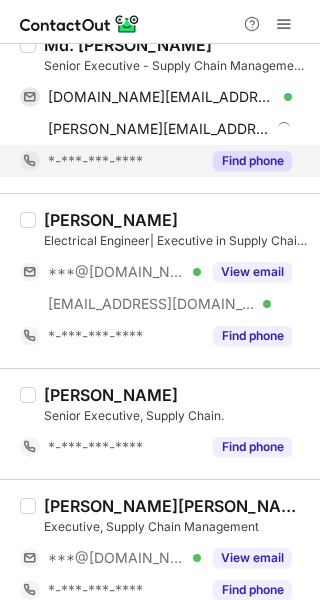 click on "Find phone" at bounding box center [252, 161] 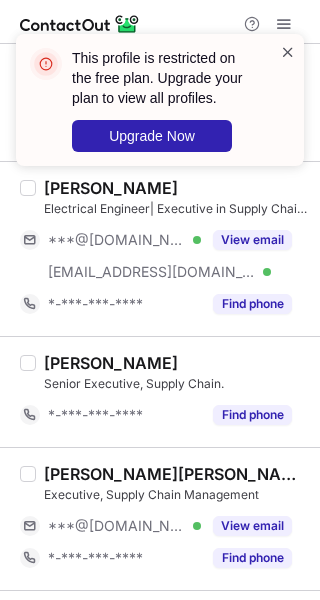 click at bounding box center [288, 52] 